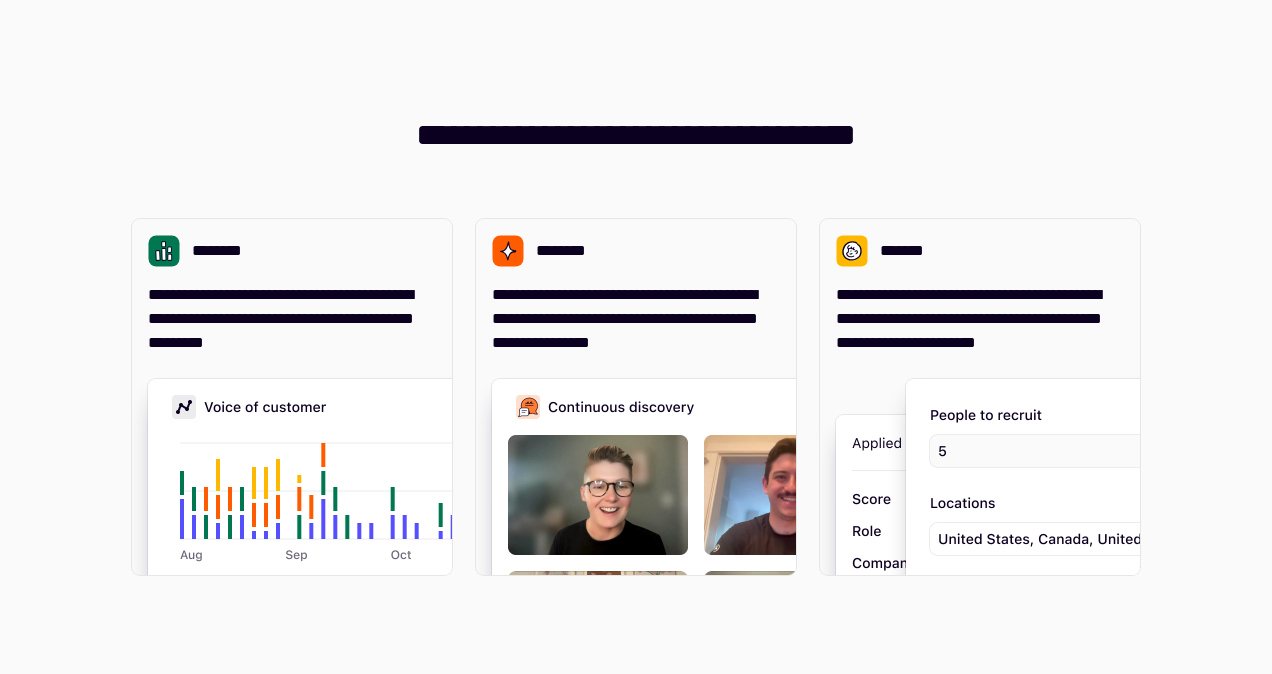 scroll, scrollTop: 0, scrollLeft: 0, axis: both 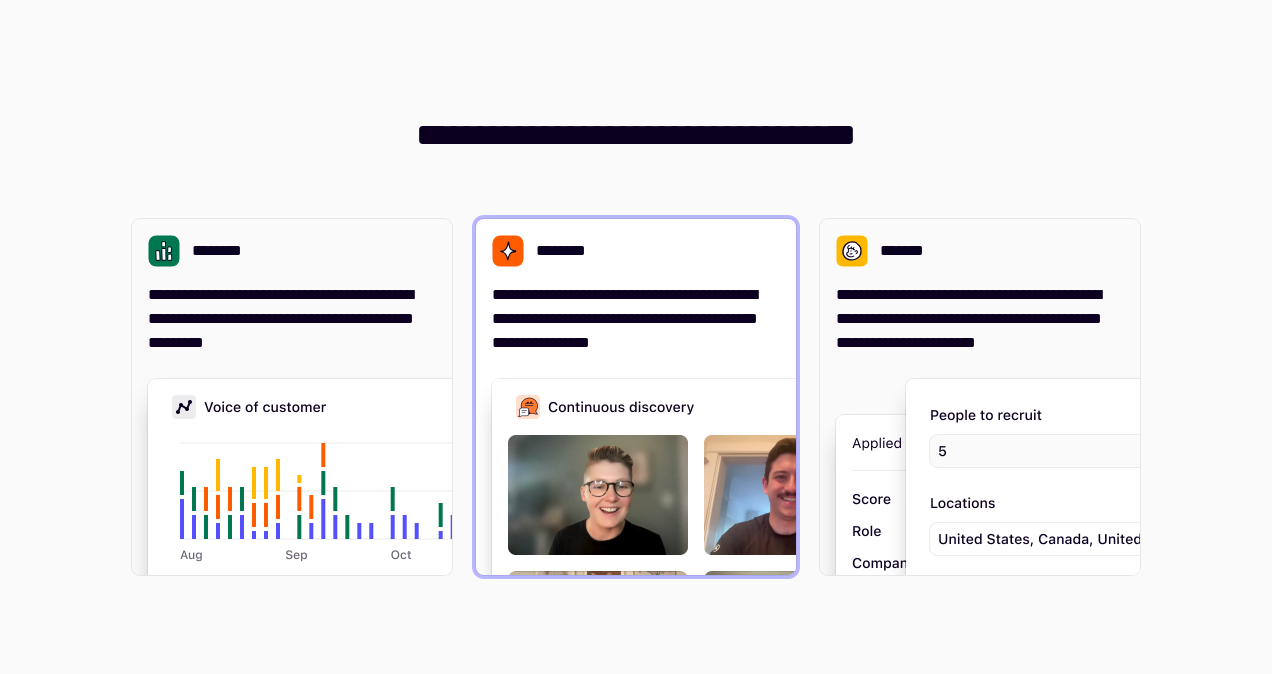 click on "**********" at bounding box center [636, 319] 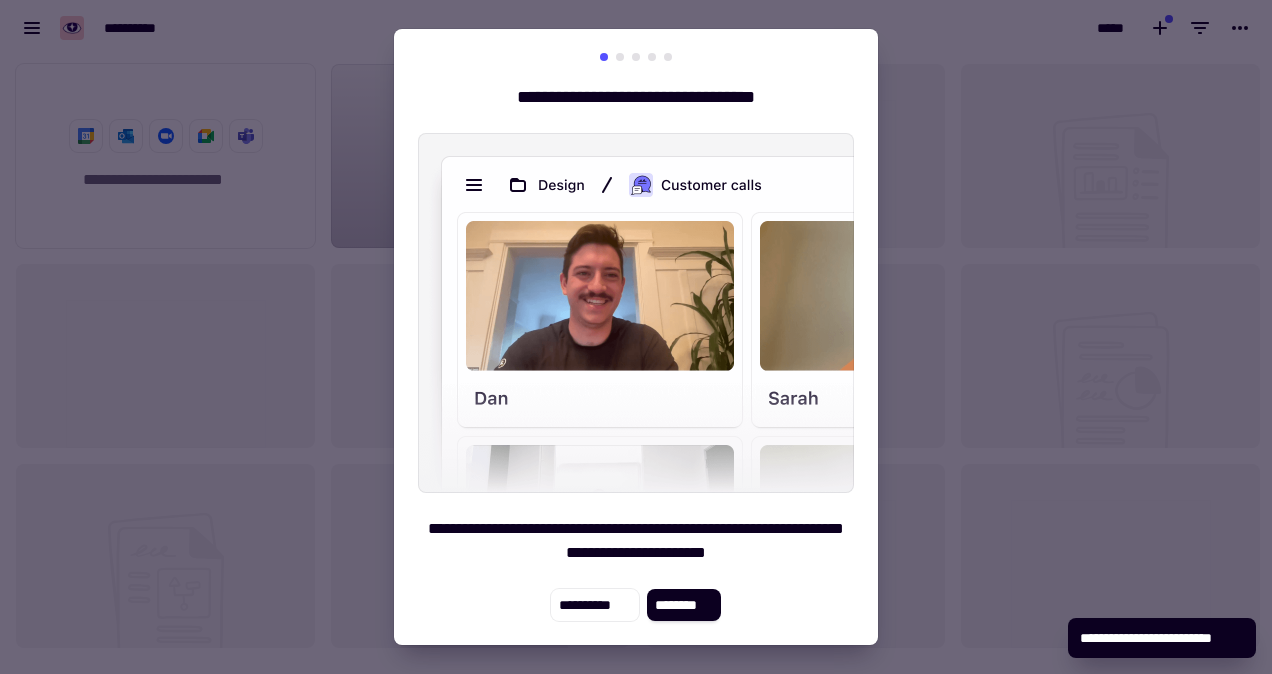 scroll, scrollTop: 16, scrollLeft: 16, axis: both 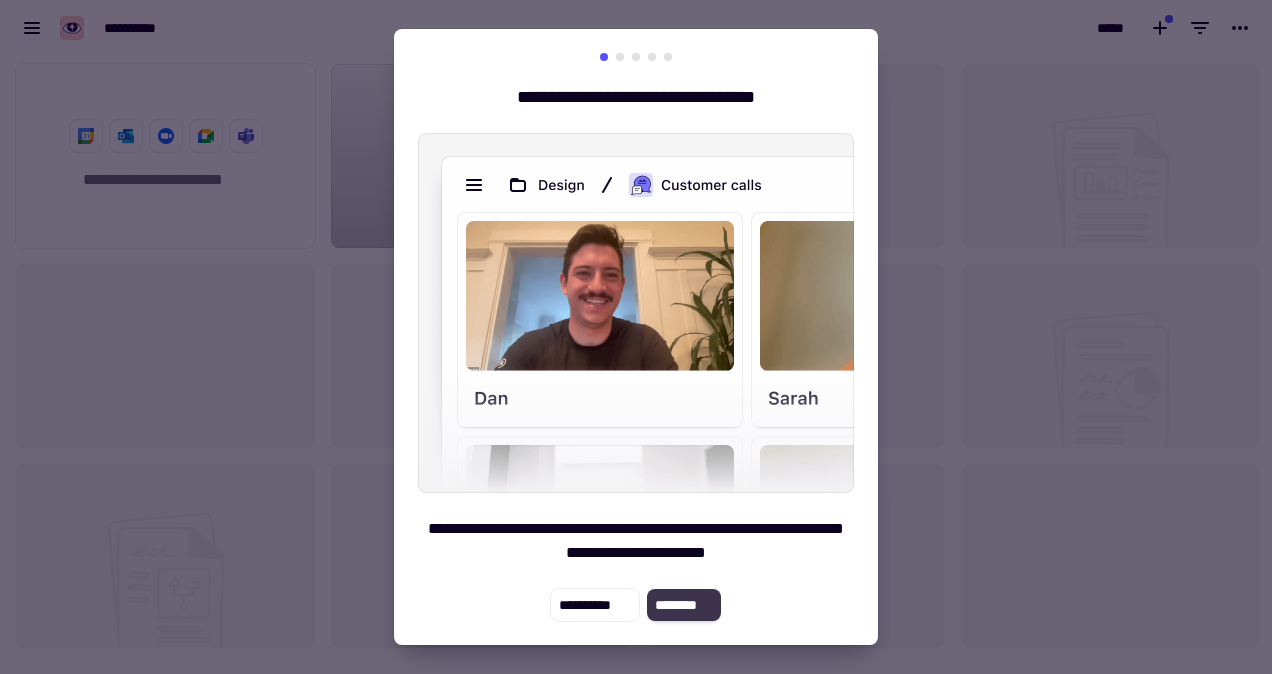 click on "********" 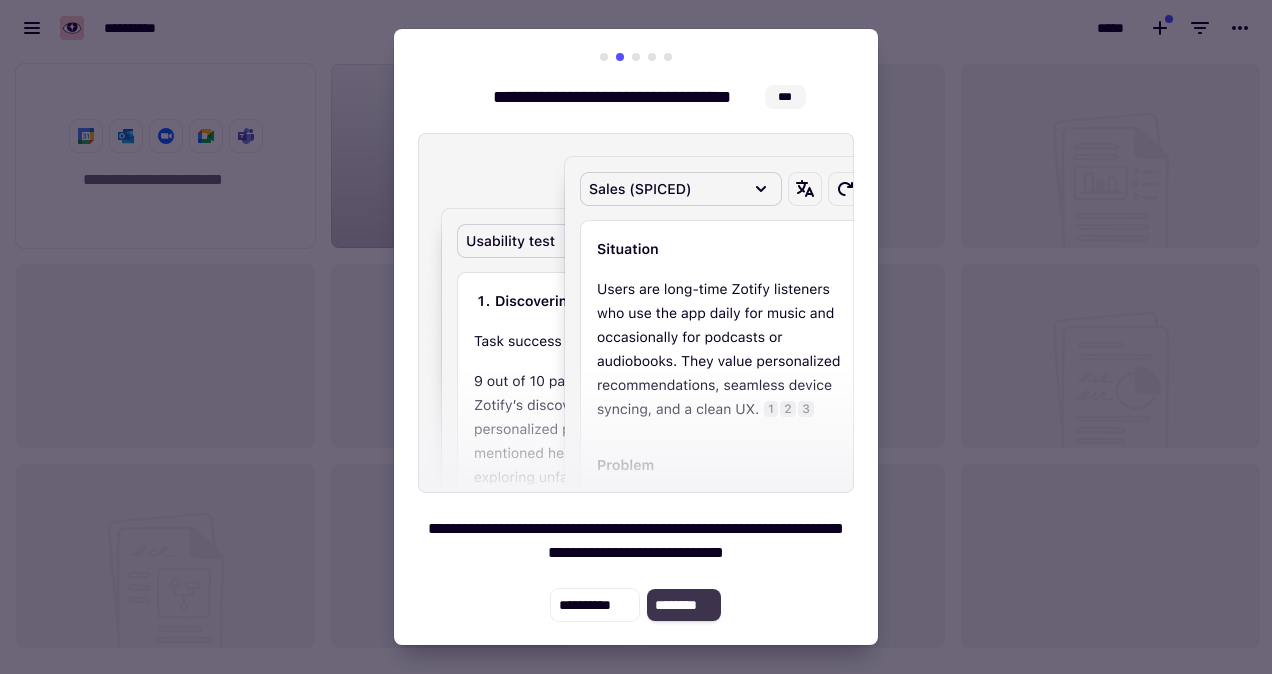 click on "********" 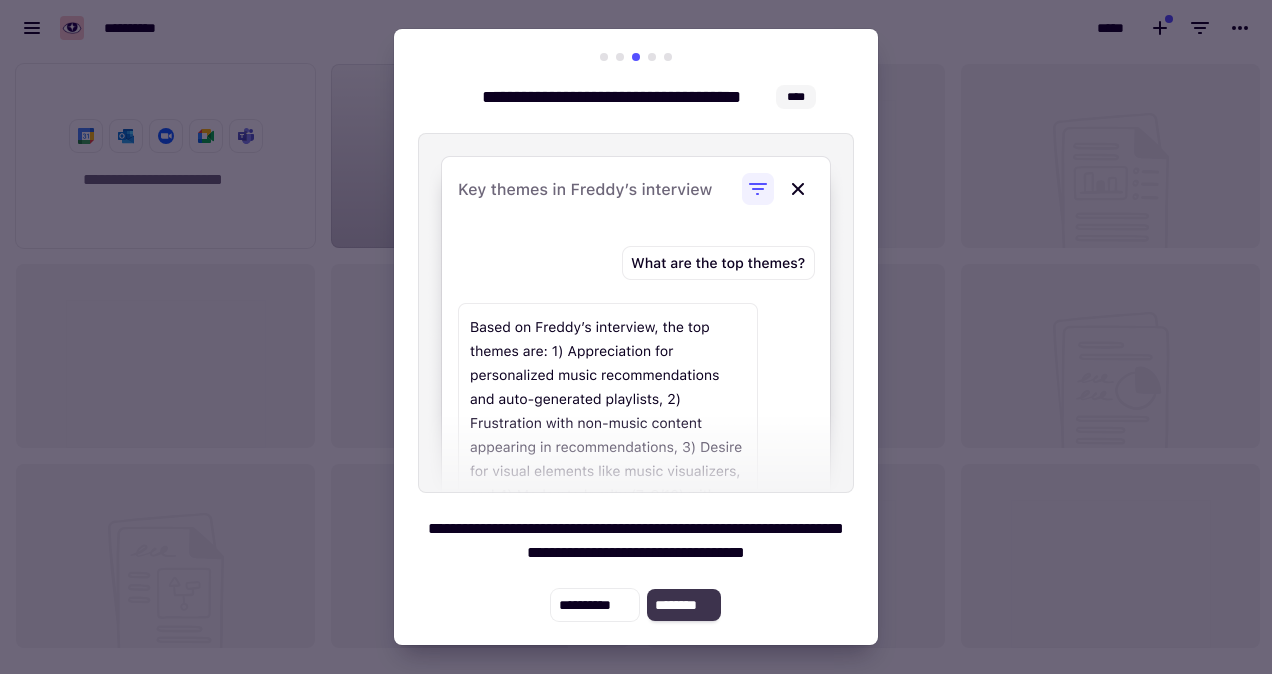 click on "********" 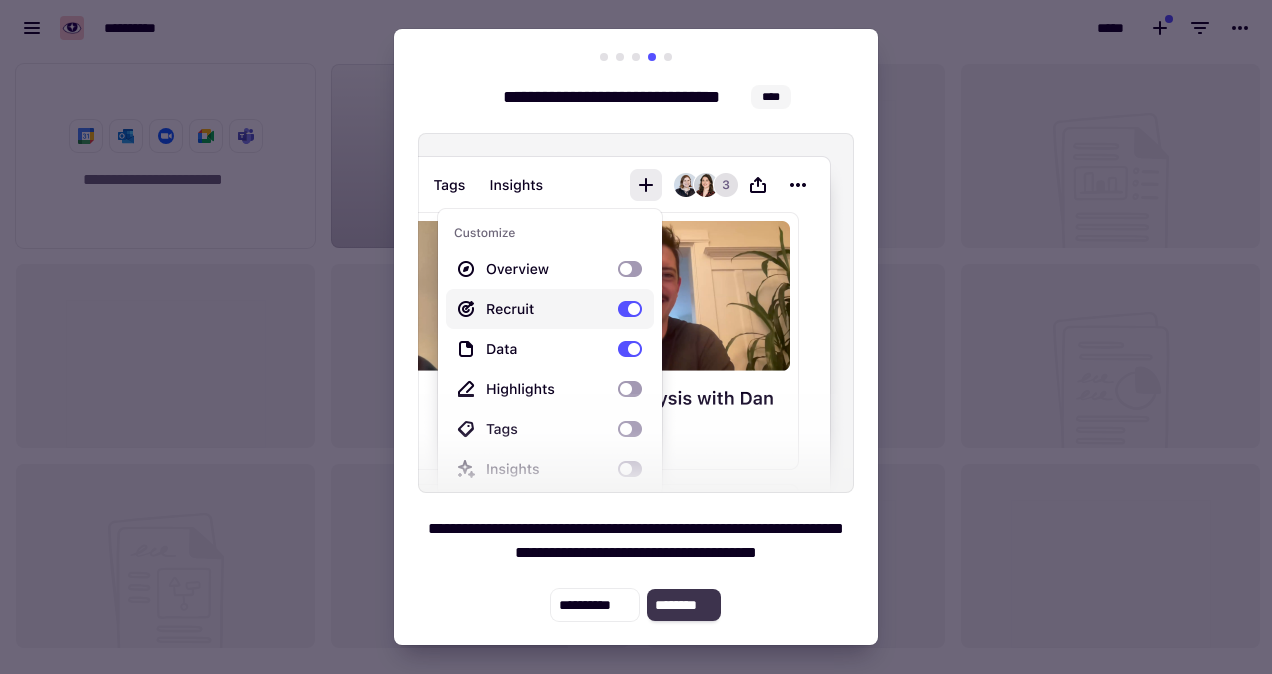 click on "********" 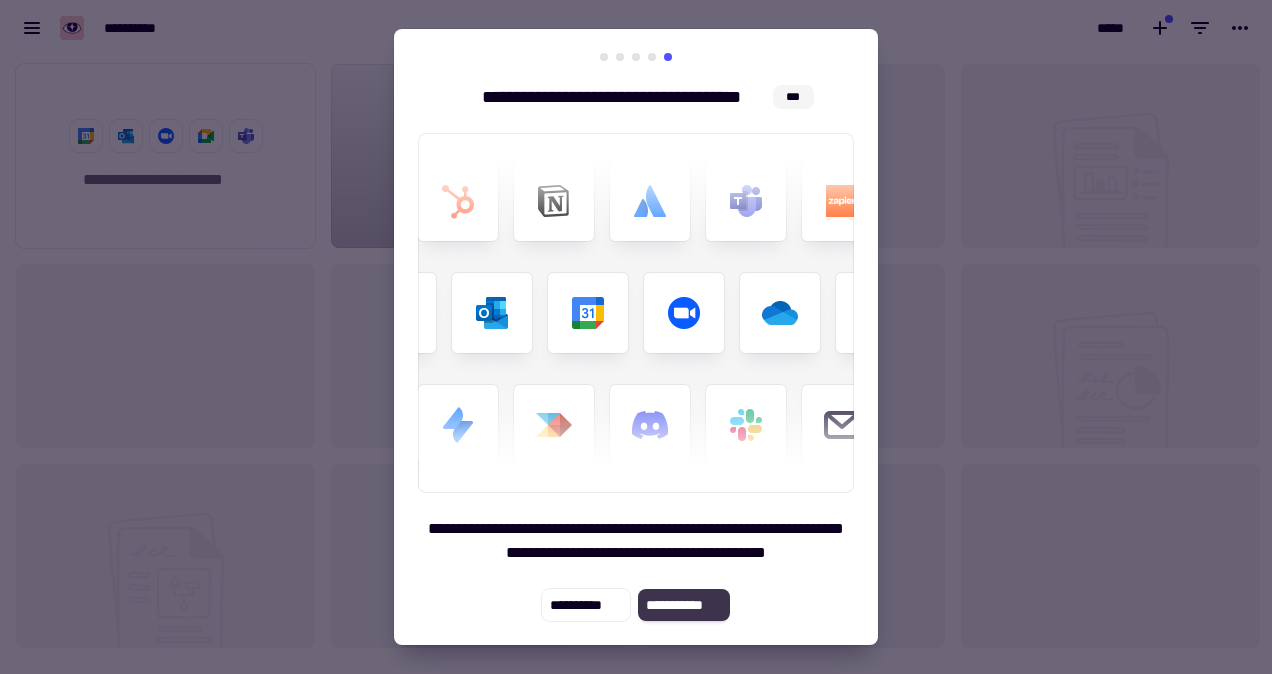 click on "**********" 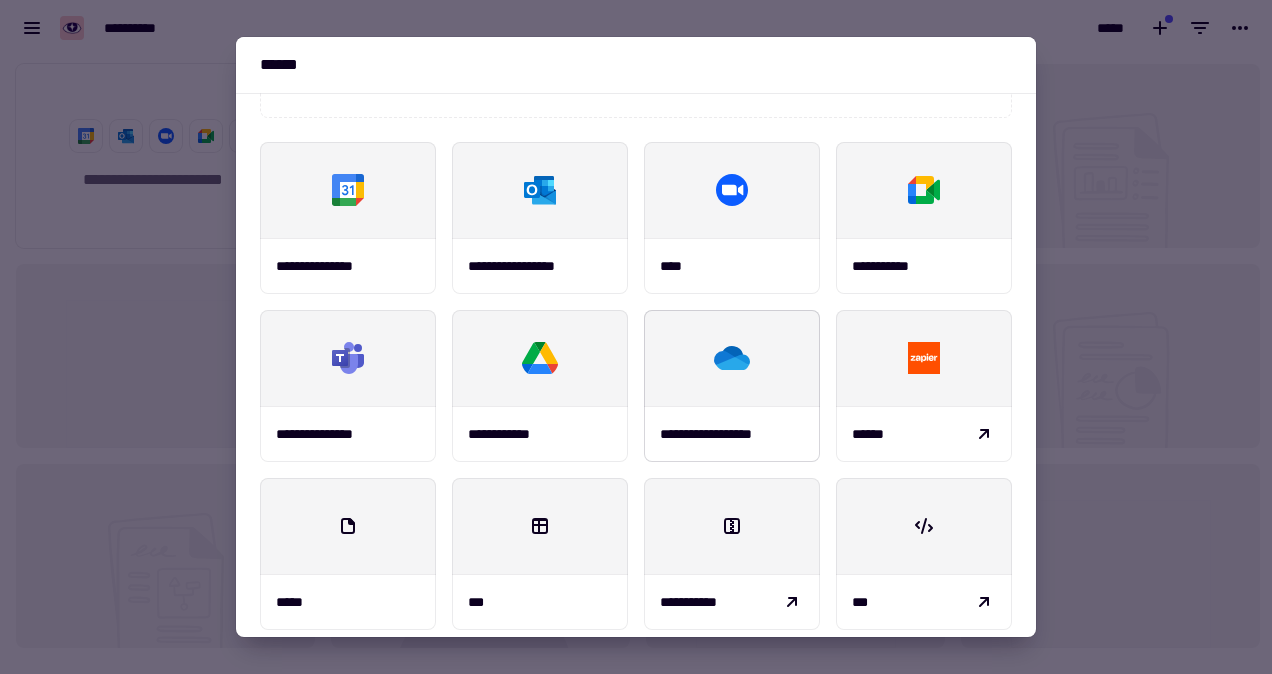 scroll, scrollTop: 233, scrollLeft: 0, axis: vertical 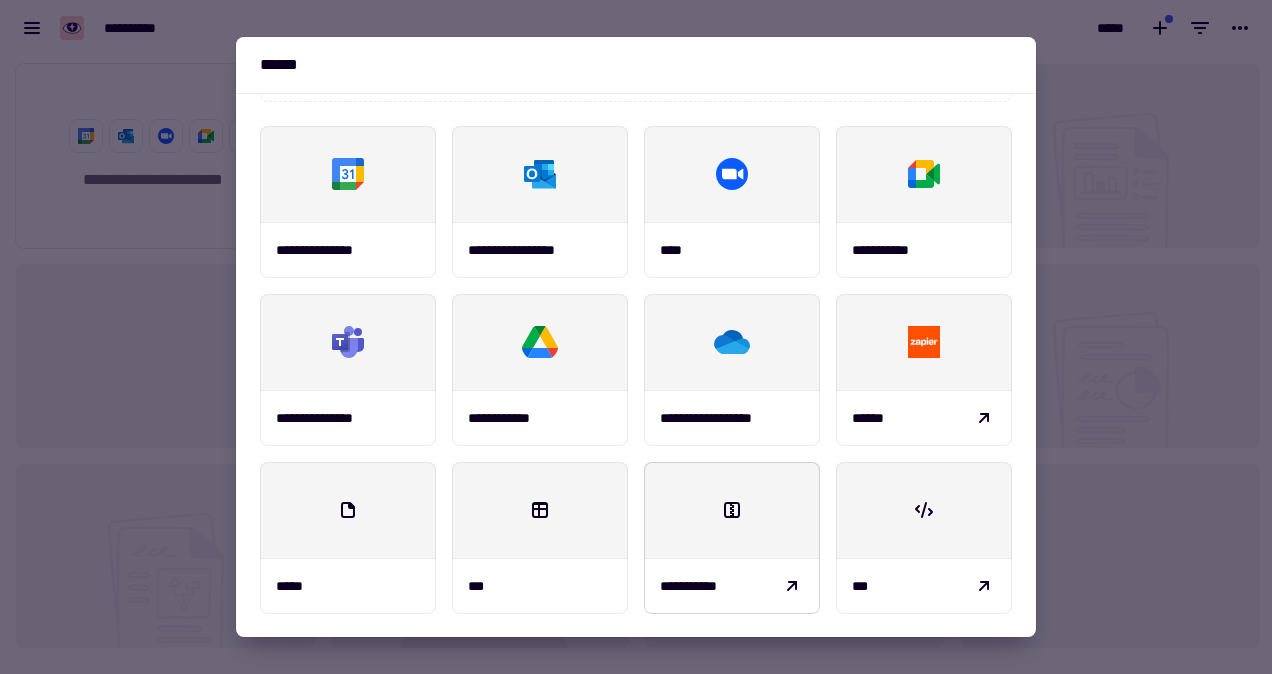 click 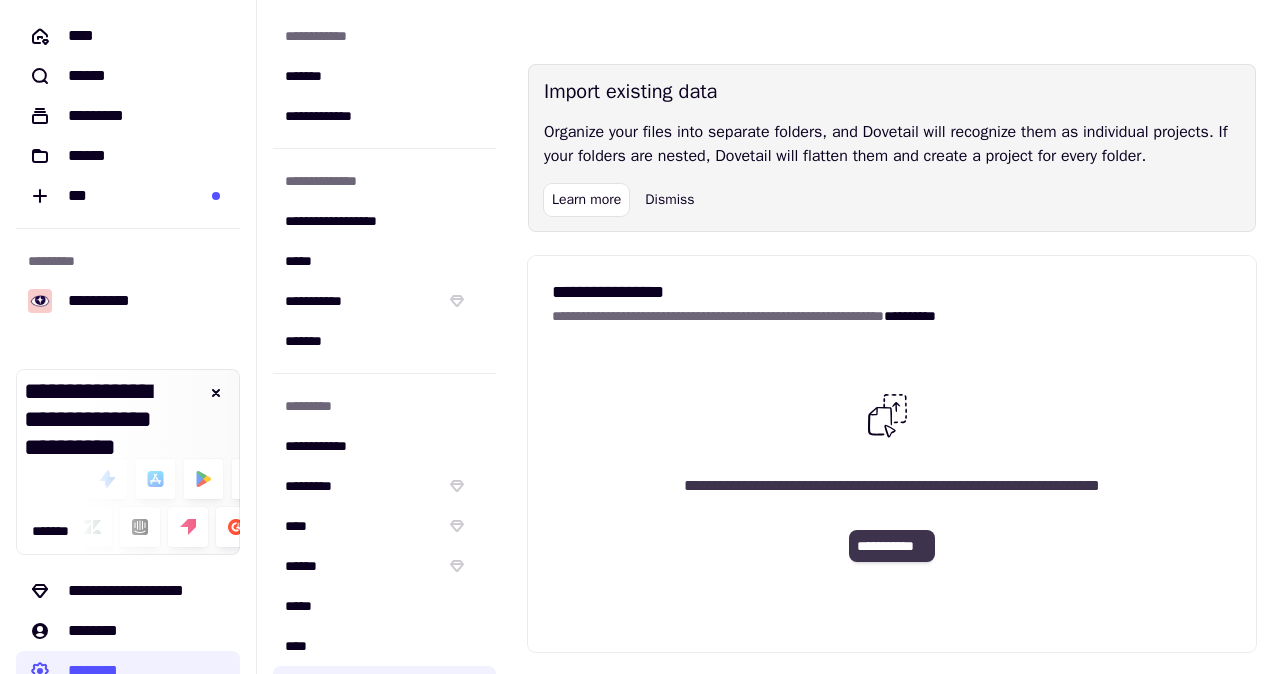 click on "**********" 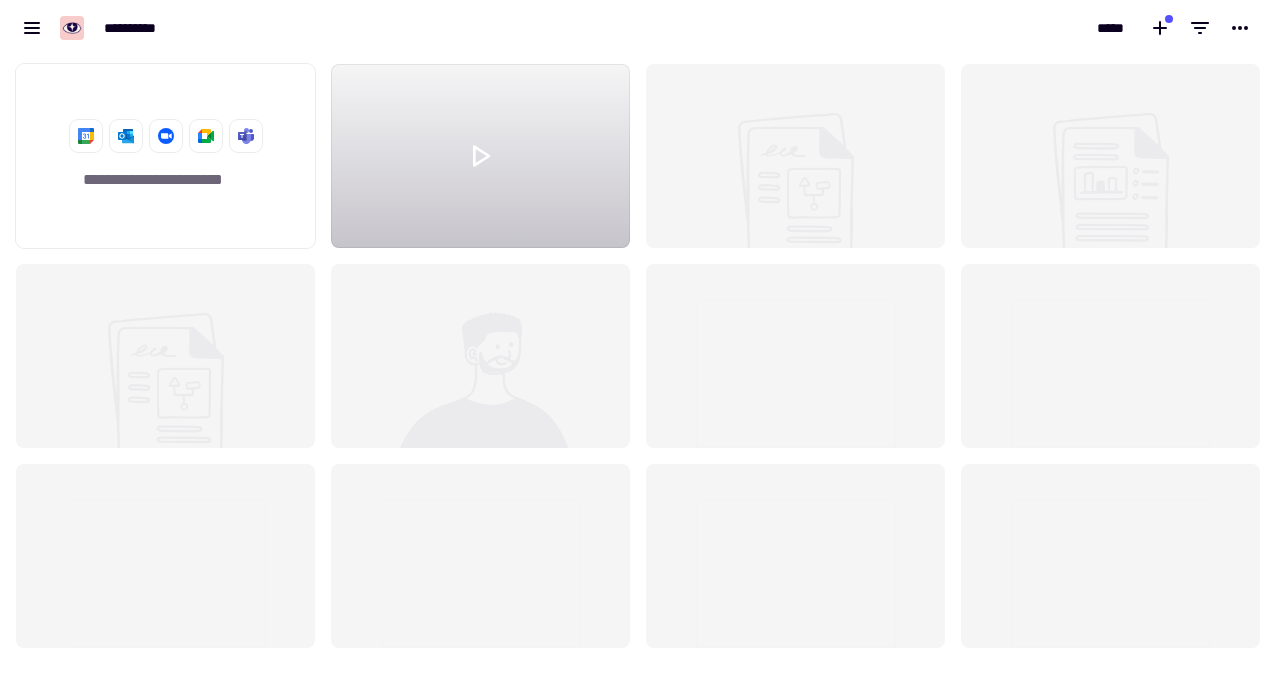 scroll, scrollTop: 16, scrollLeft: 16, axis: both 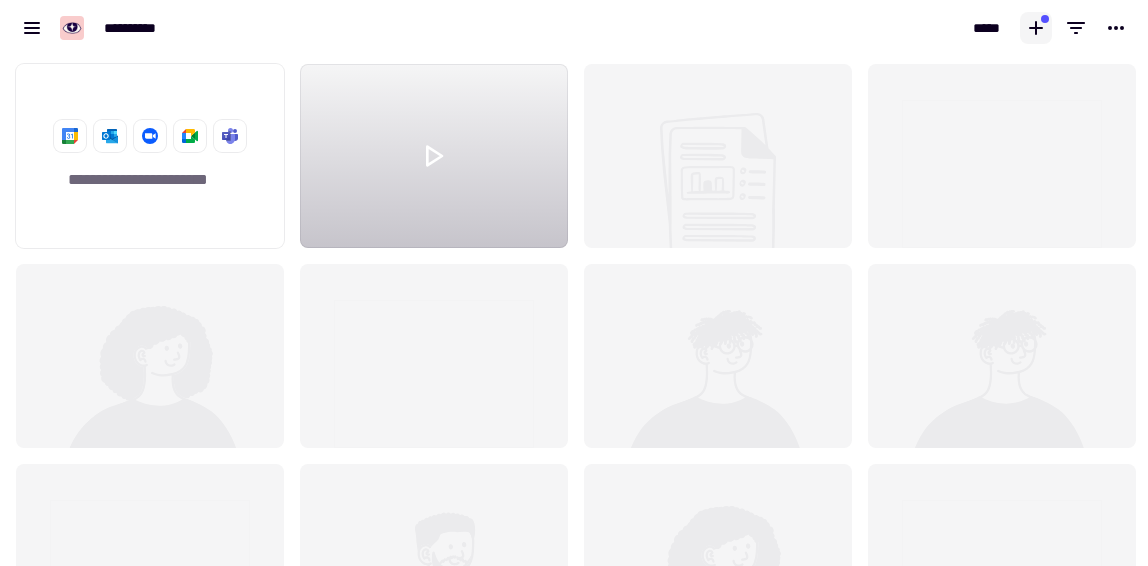 click 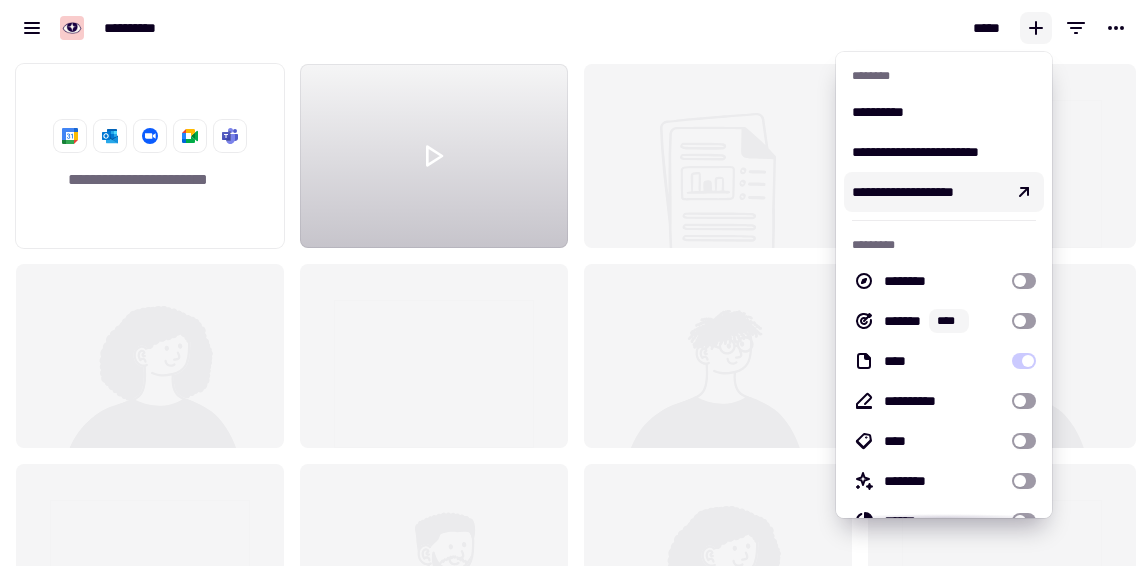 scroll, scrollTop: 31, scrollLeft: 0, axis: vertical 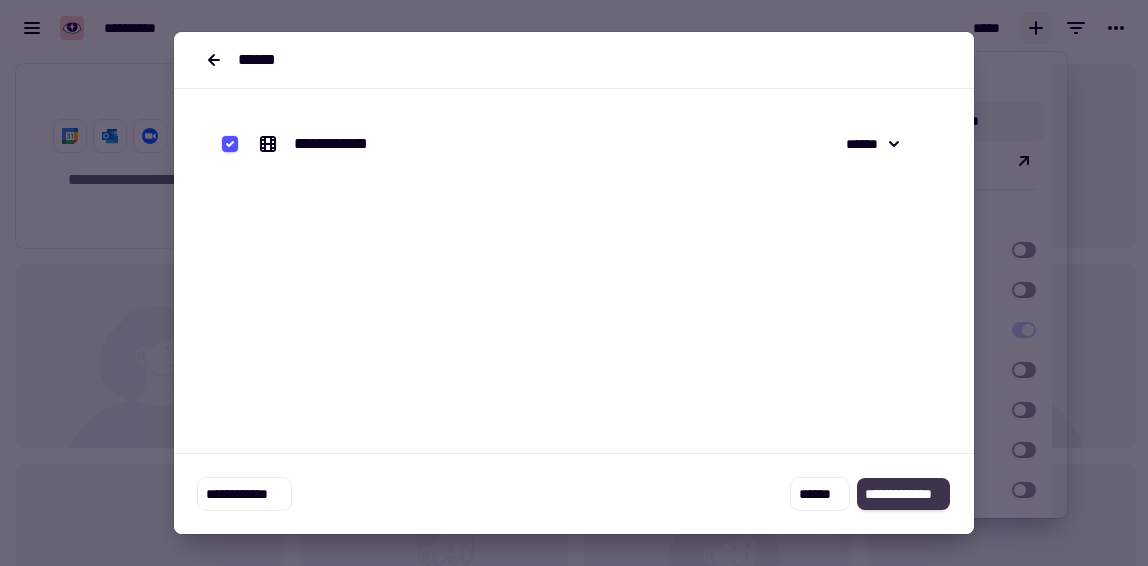 click on "**********" 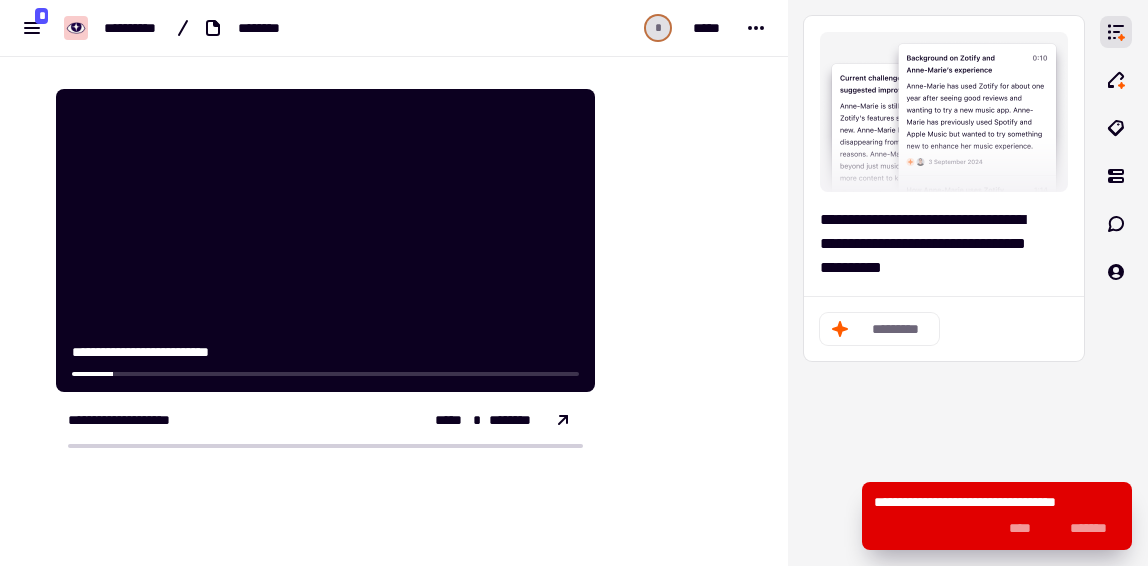 scroll, scrollTop: 74, scrollLeft: 0, axis: vertical 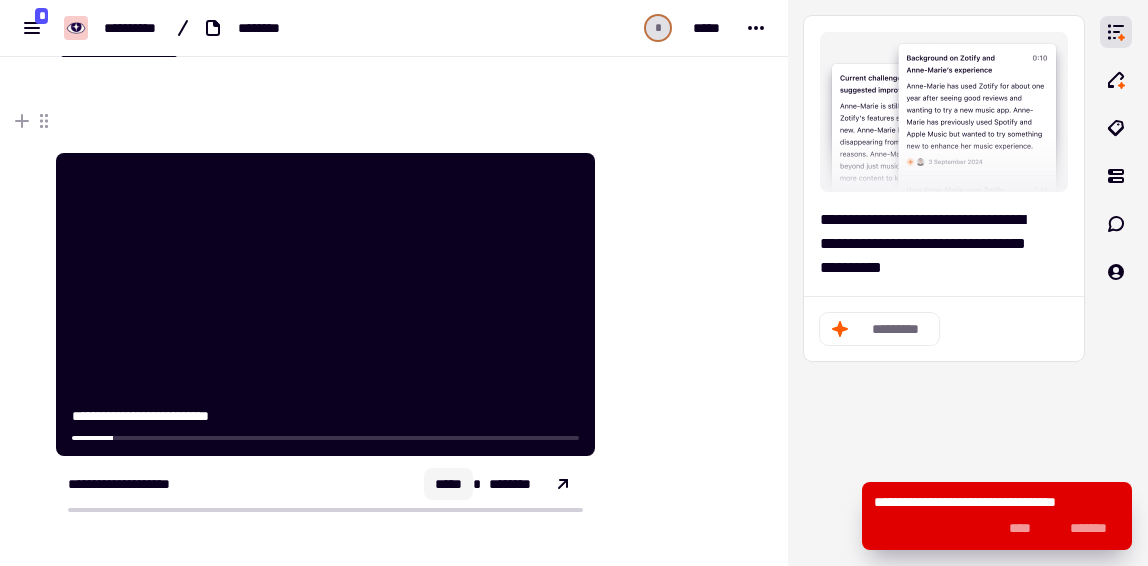 click on "*****" 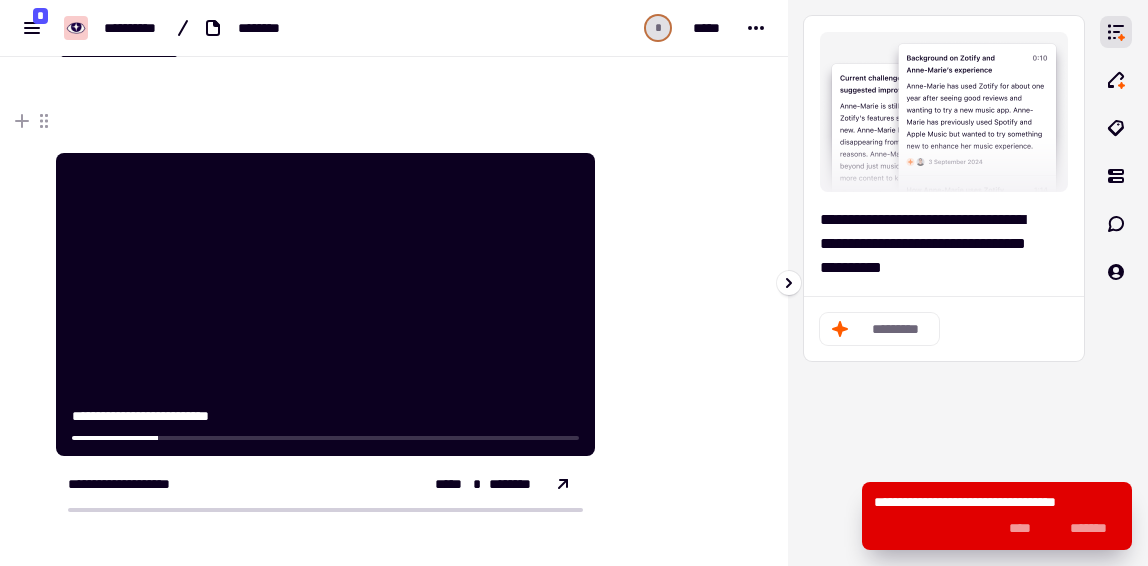 click on "*********" 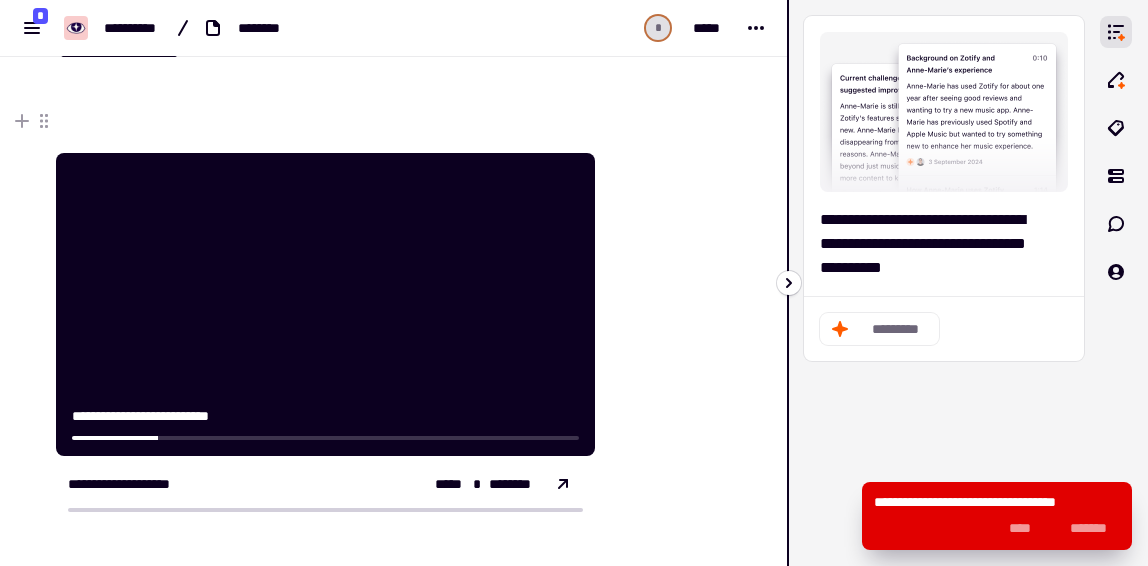 click 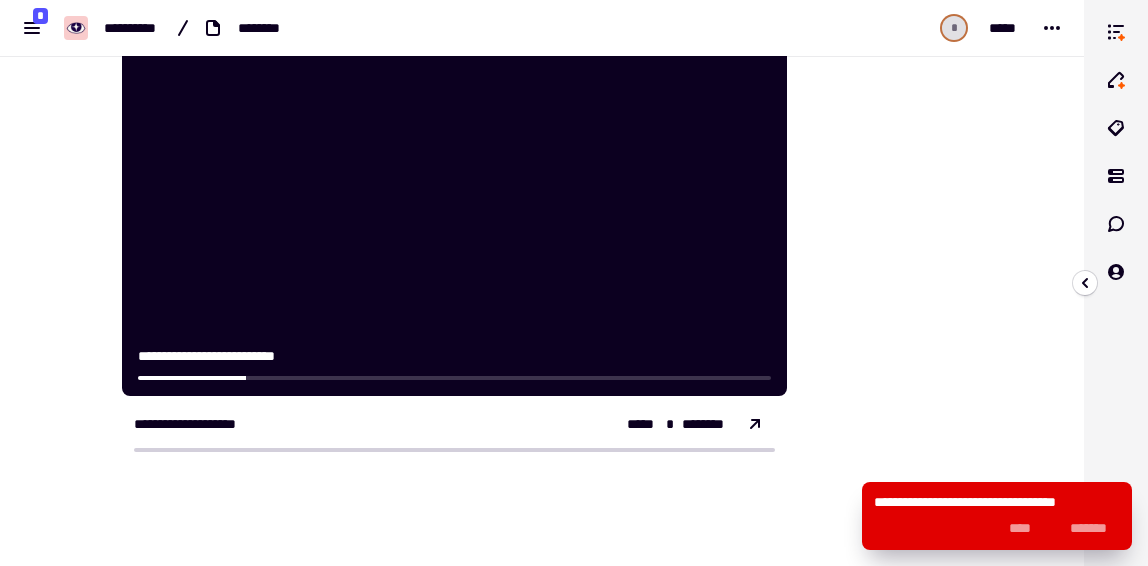 scroll, scrollTop: 174, scrollLeft: 0, axis: vertical 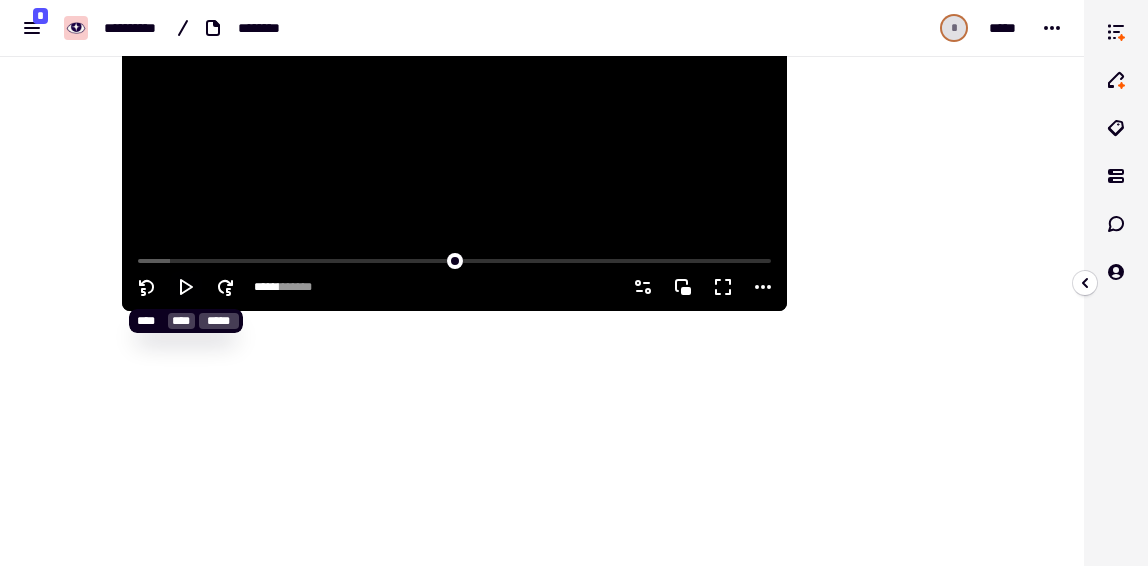 click 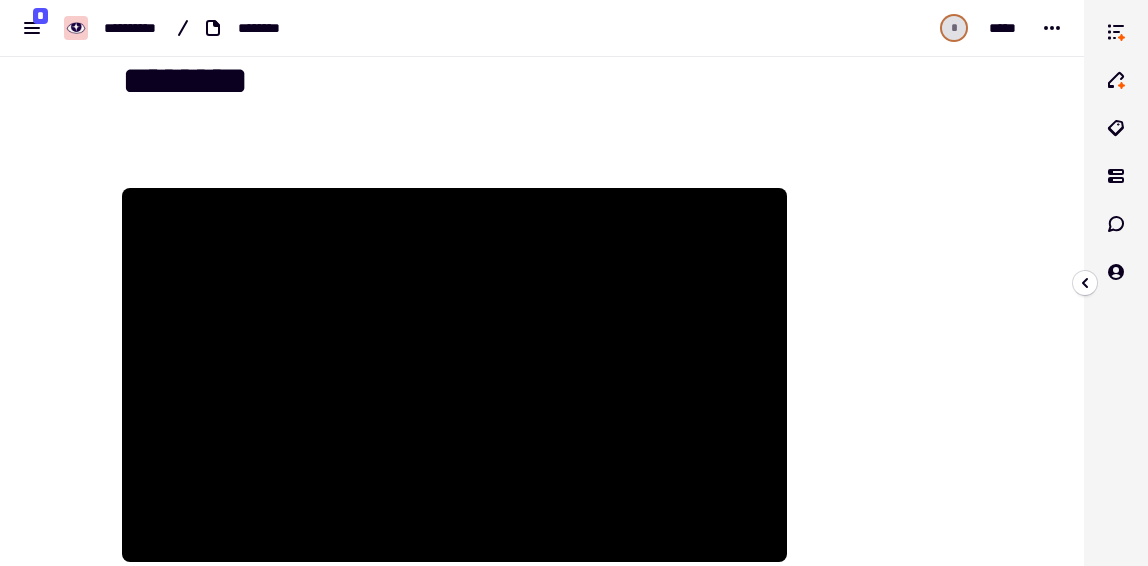 scroll, scrollTop: 58, scrollLeft: 0, axis: vertical 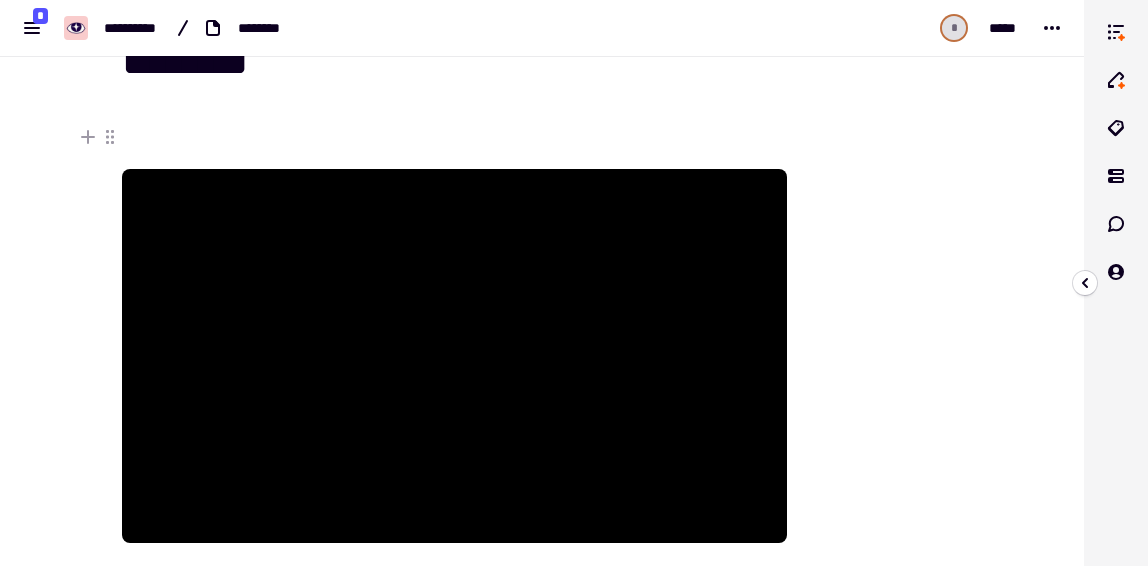 type on "****" 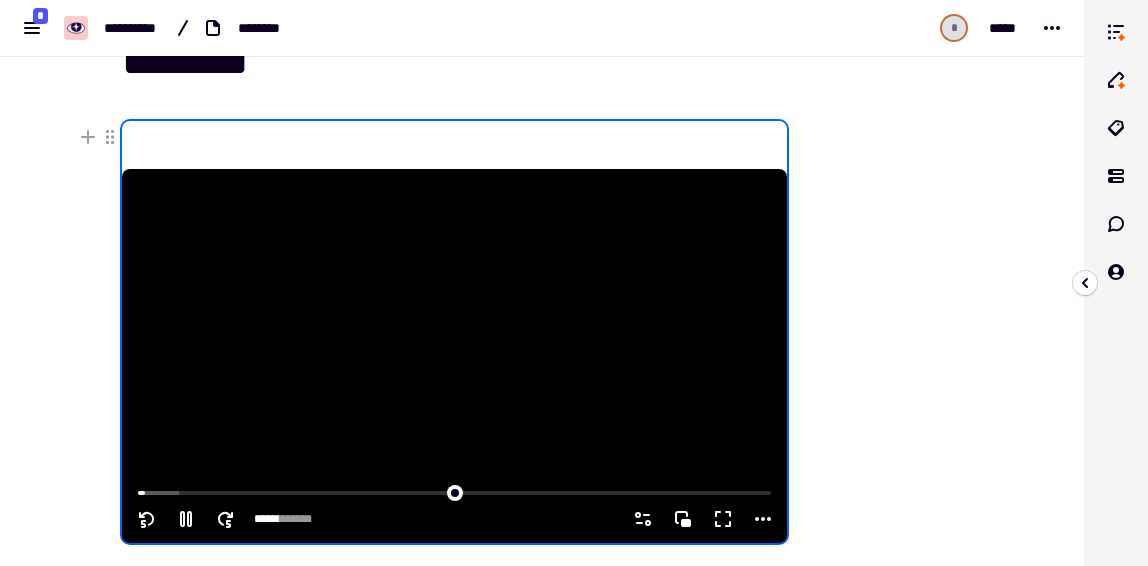 click at bounding box center [454, 356] 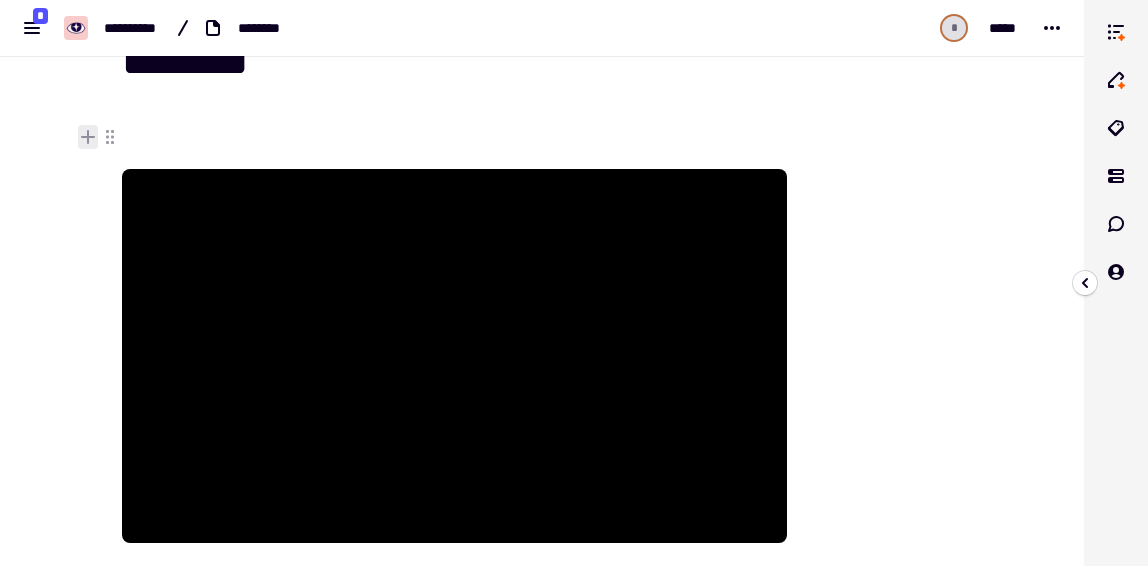 click 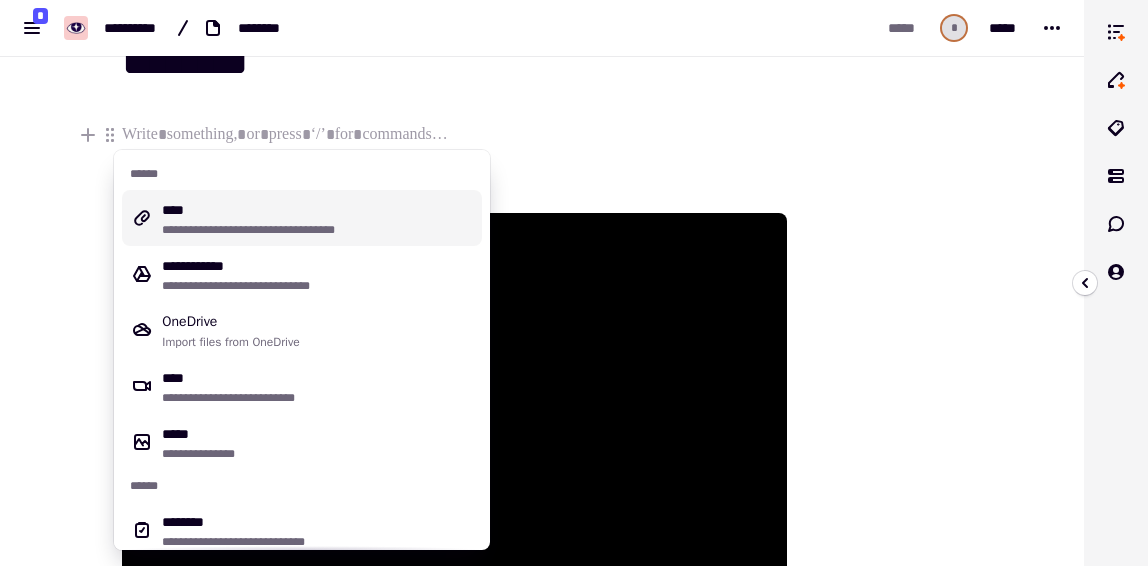 click at bounding box center (454, 135) 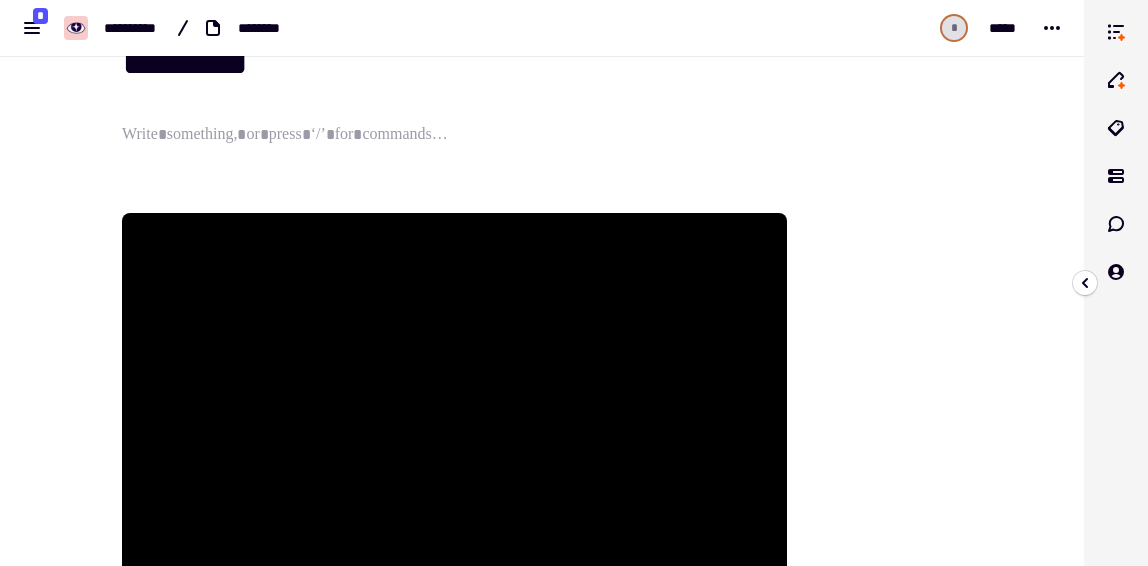 type on "*****" 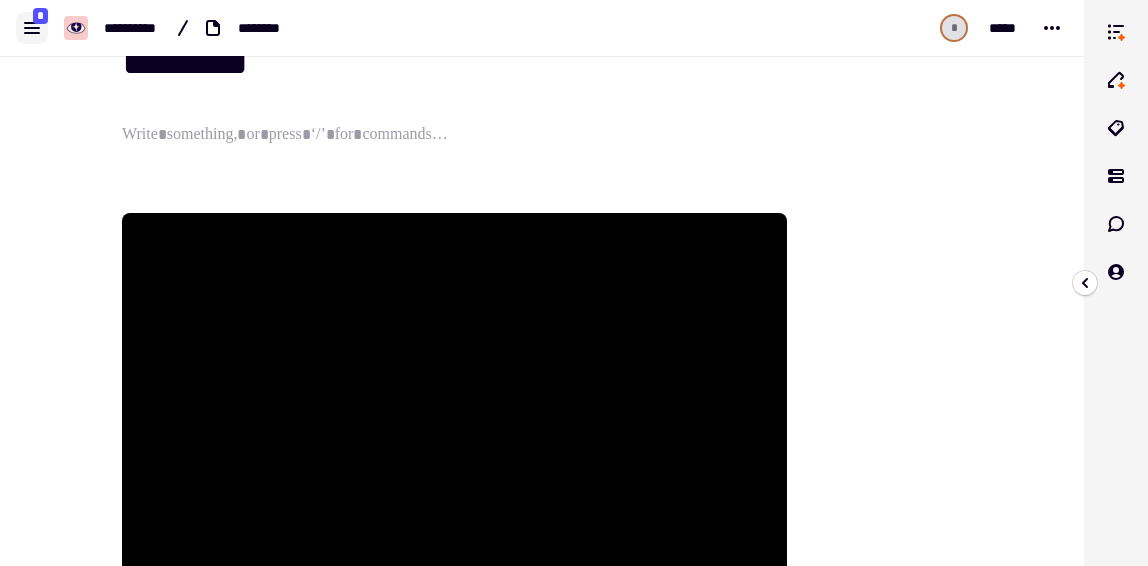 click 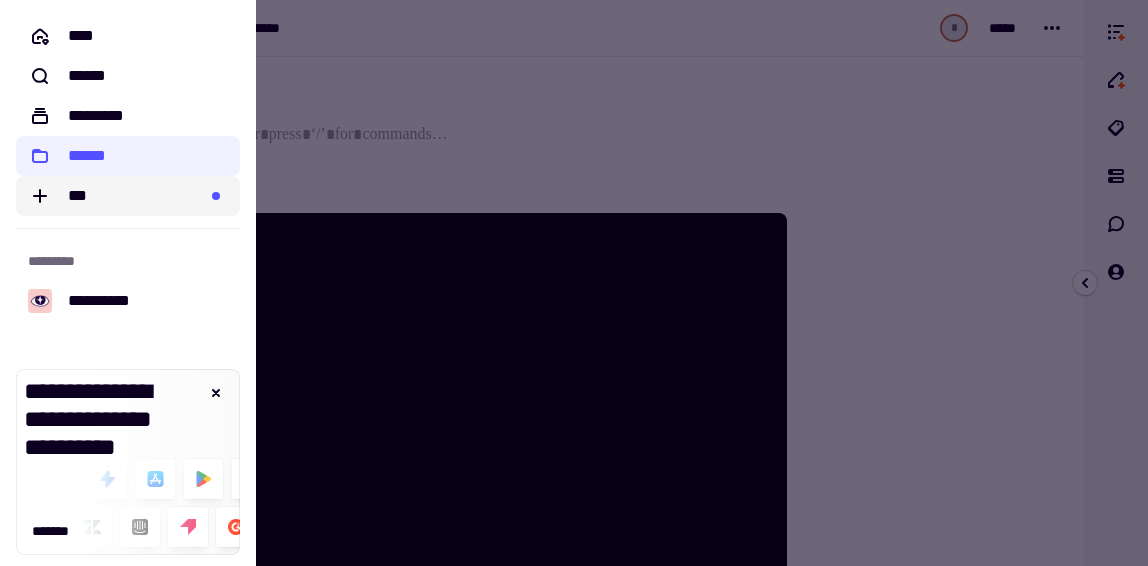 click on "***" 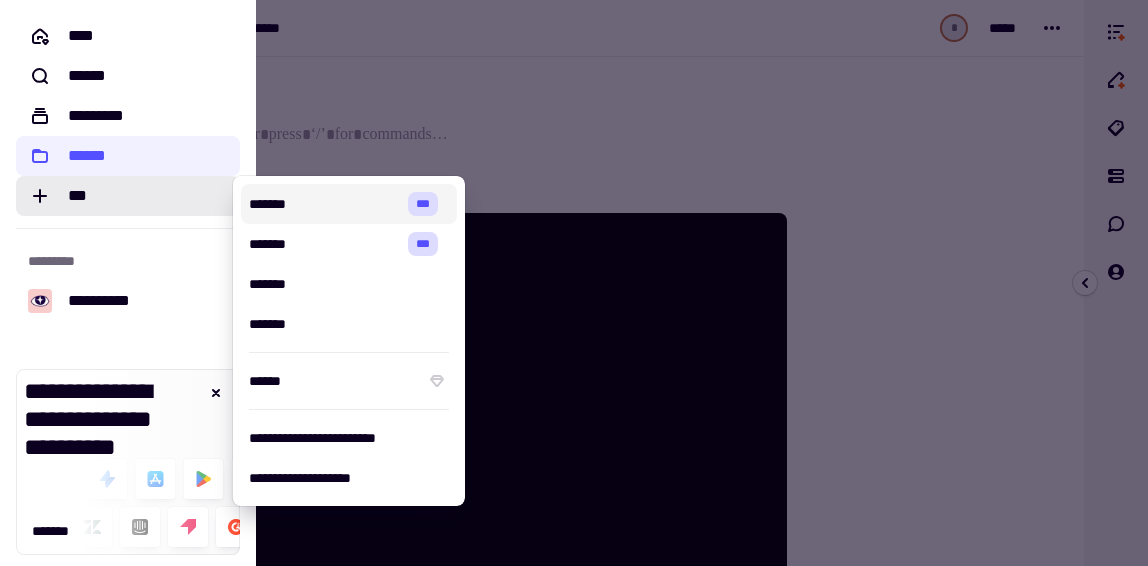 click on "*******" at bounding box center [324, 204] 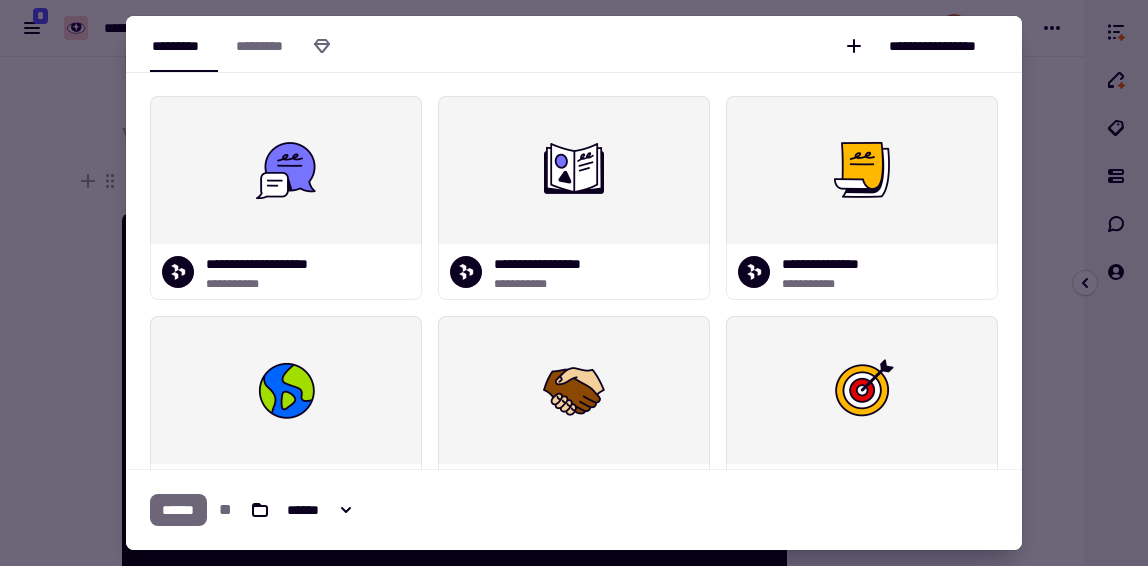click at bounding box center [574, 283] 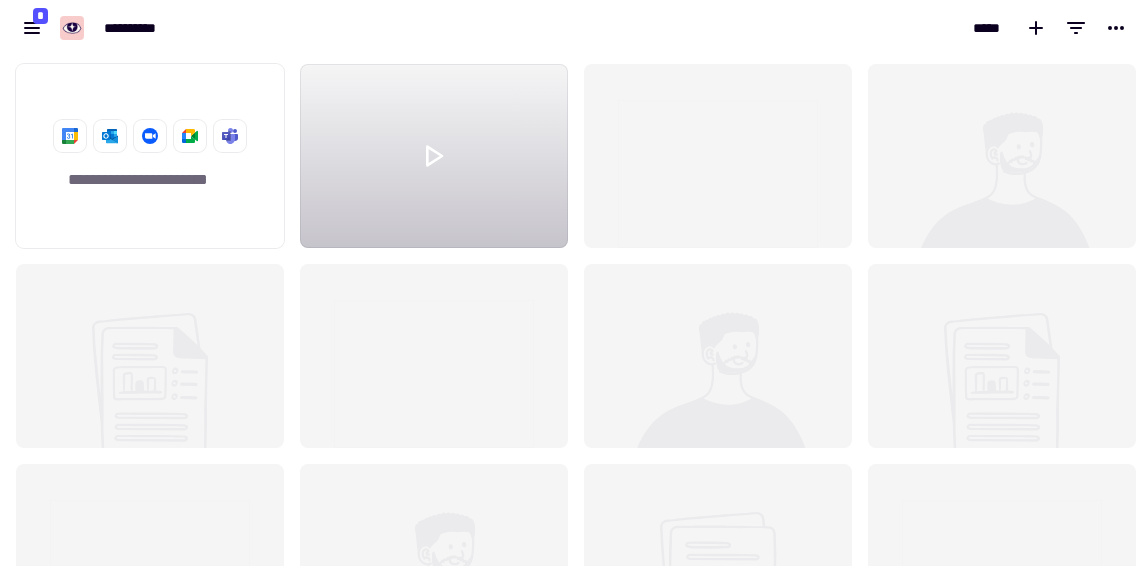 scroll, scrollTop: 16, scrollLeft: 16, axis: both 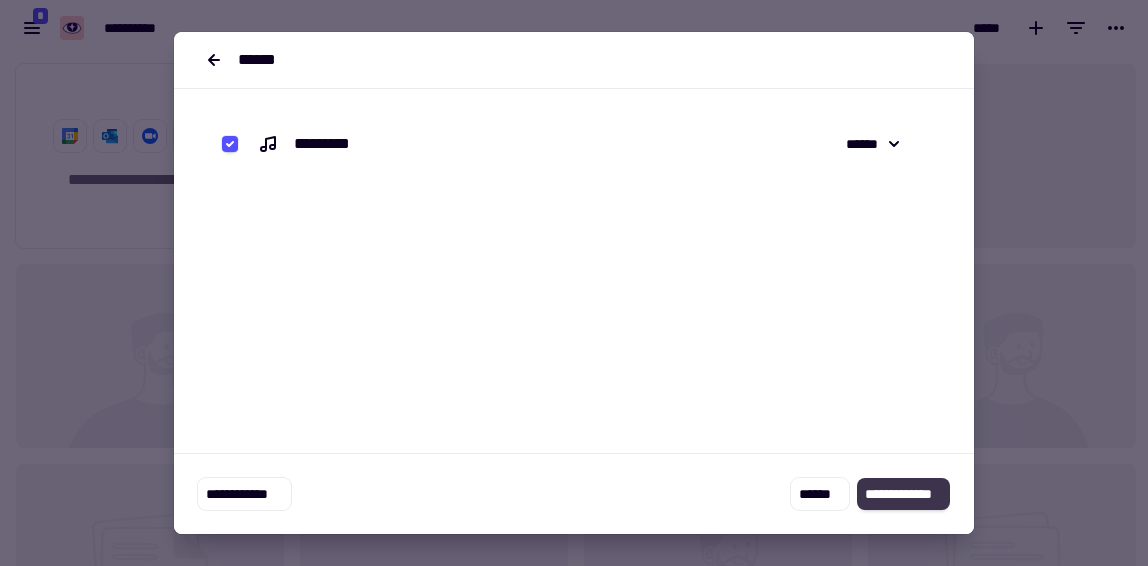 click on "**********" 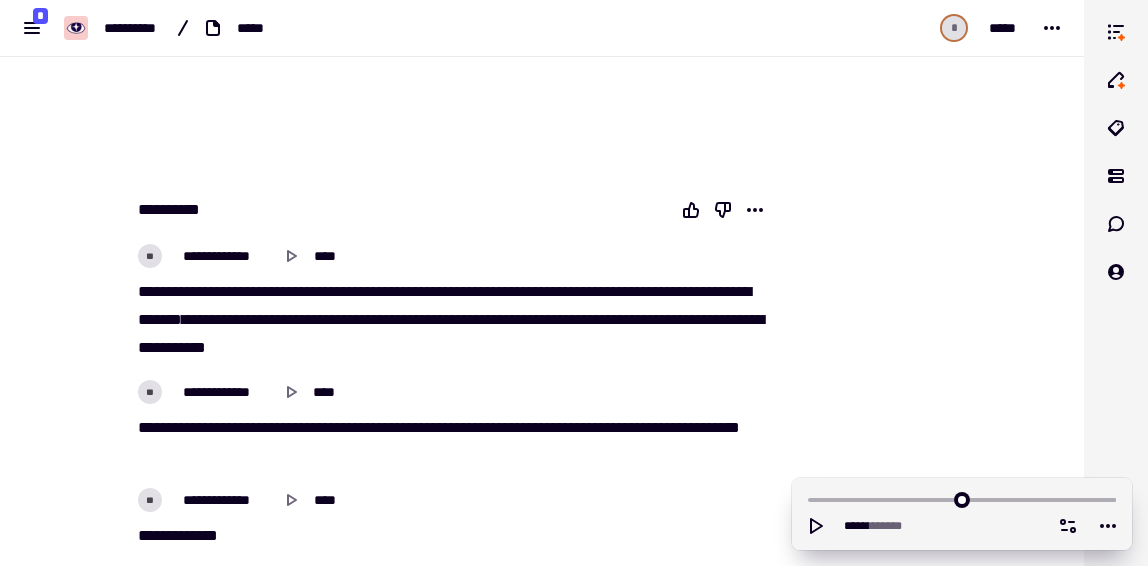scroll, scrollTop: 88, scrollLeft: 0, axis: vertical 